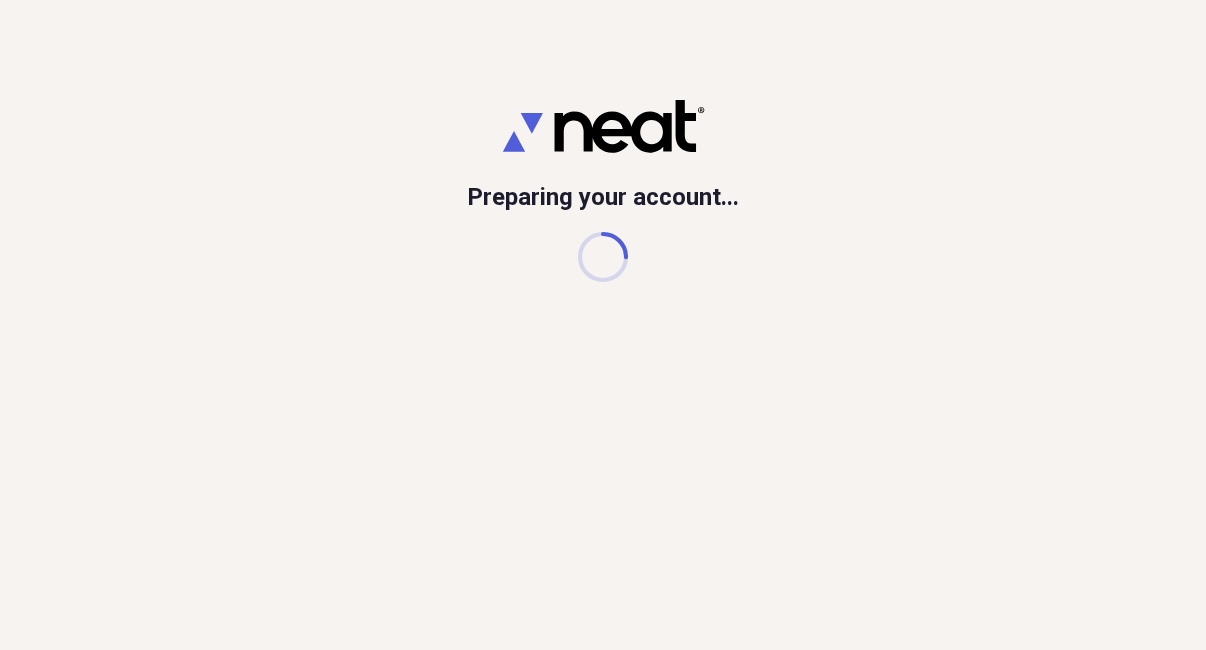 scroll, scrollTop: 0, scrollLeft: 0, axis: both 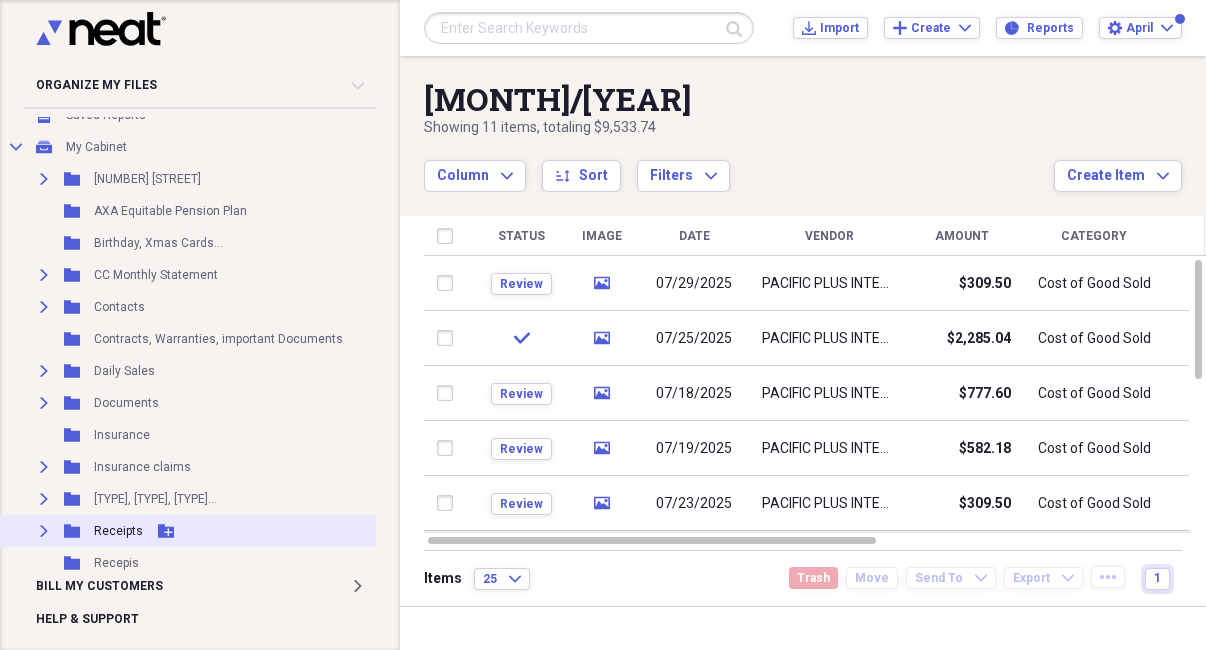 click on "Expand" 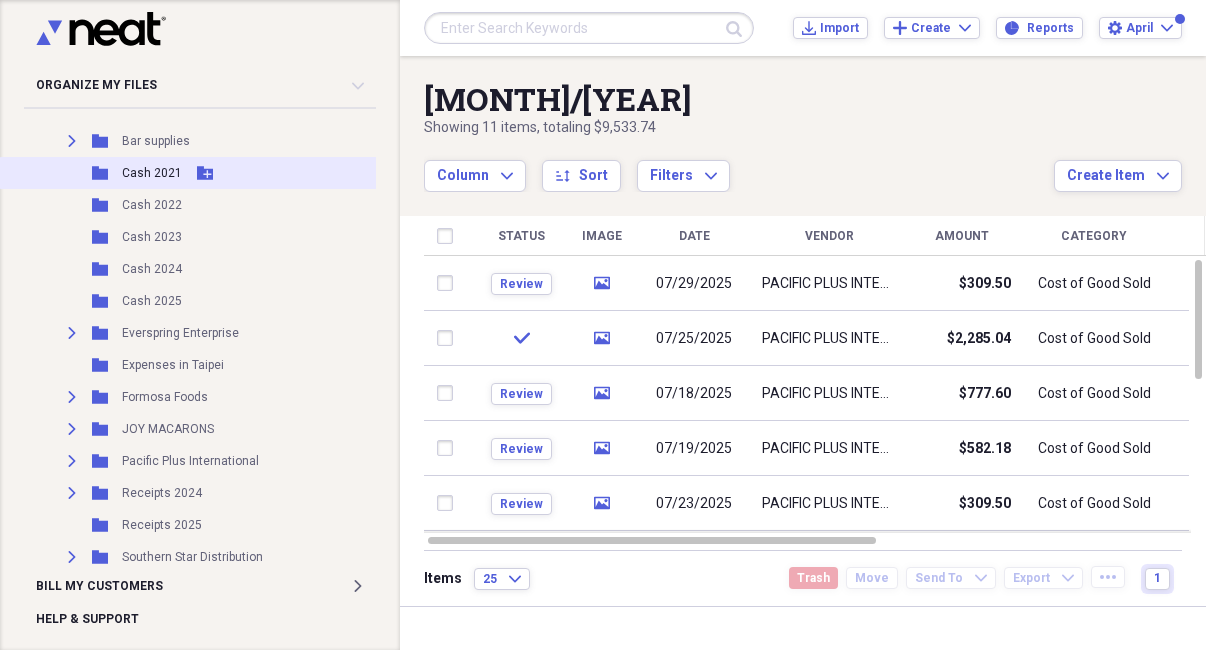 scroll, scrollTop: 541, scrollLeft: 0, axis: vertical 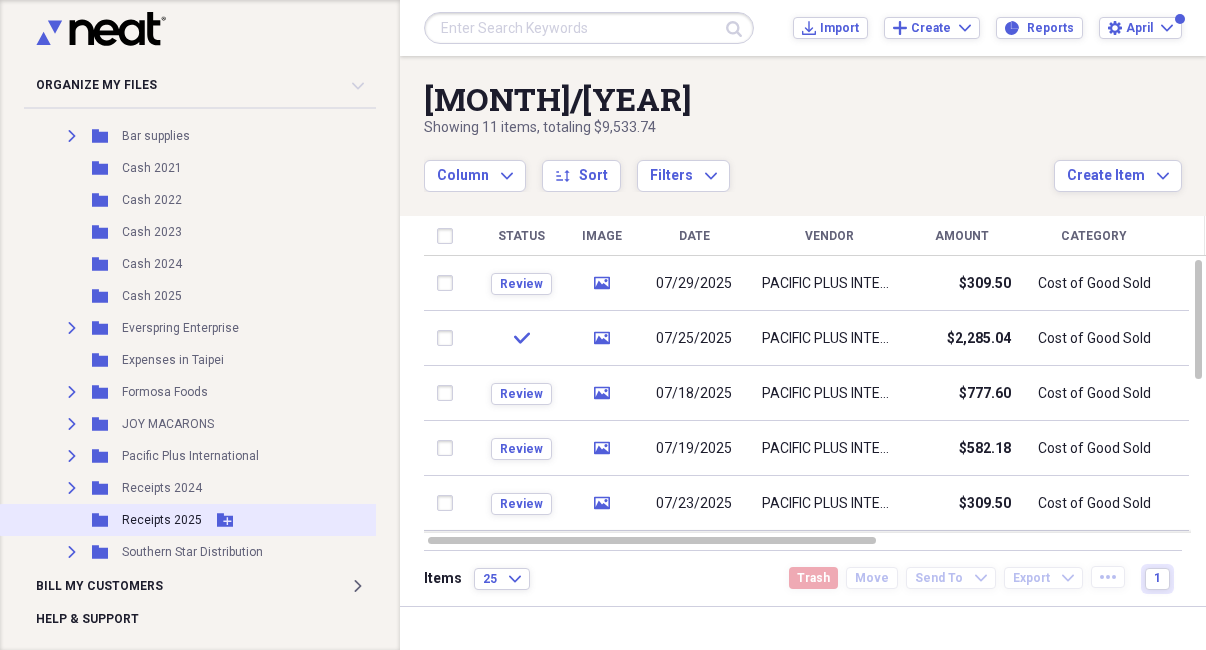 click on "Receipts 2025" at bounding box center (162, 520) 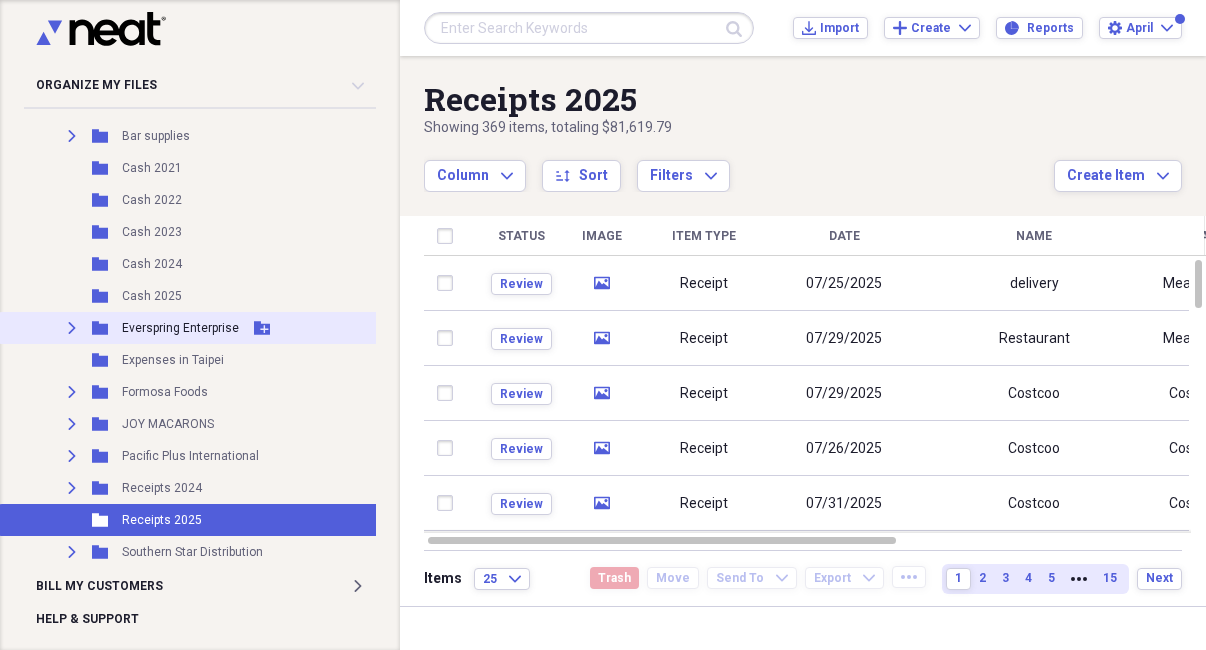 click on "Expand" 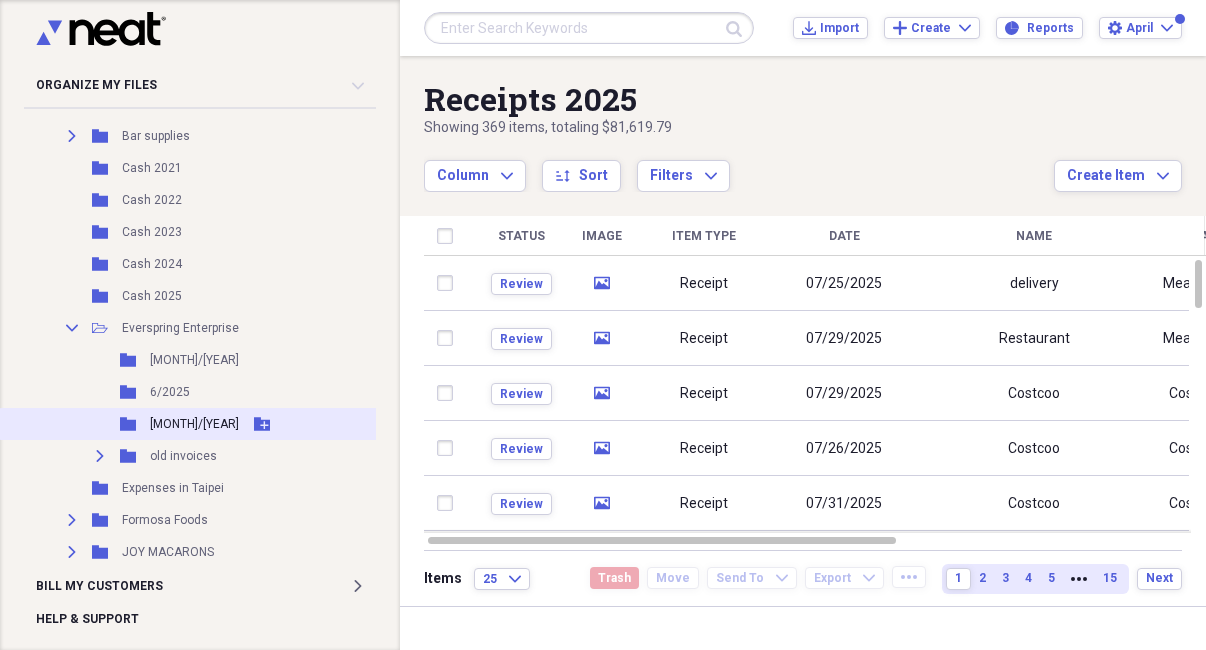 click on "[MONTH]/[YEAR]" at bounding box center (194, 424) 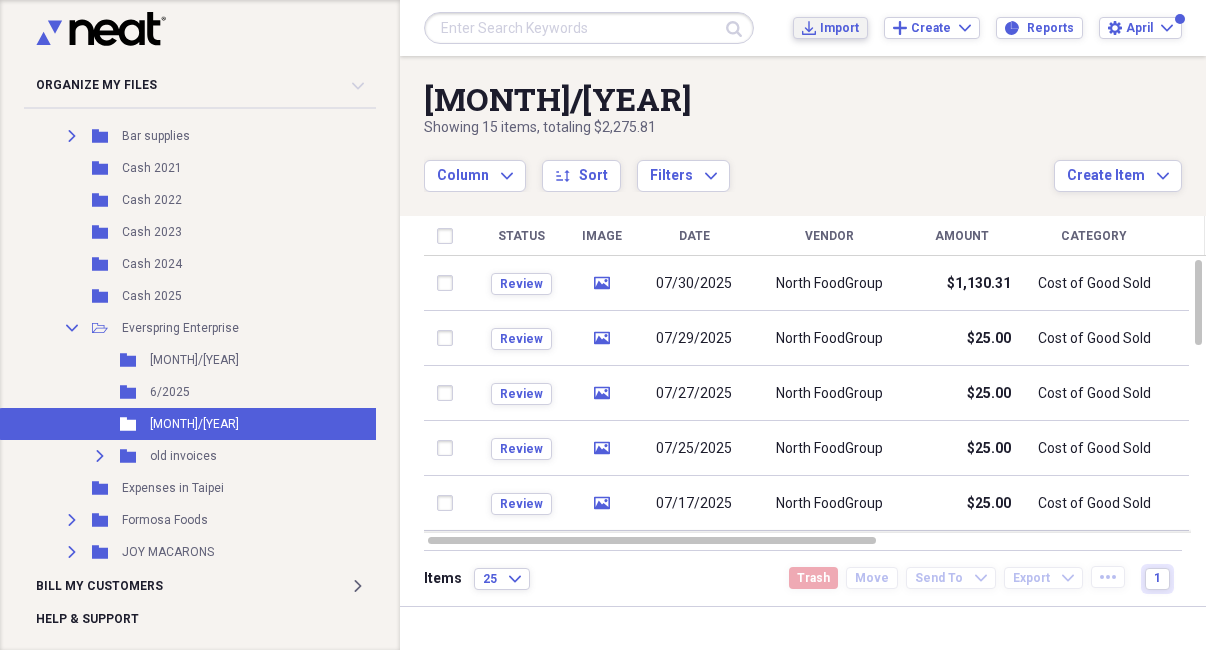 click on "Import" at bounding box center (839, 28) 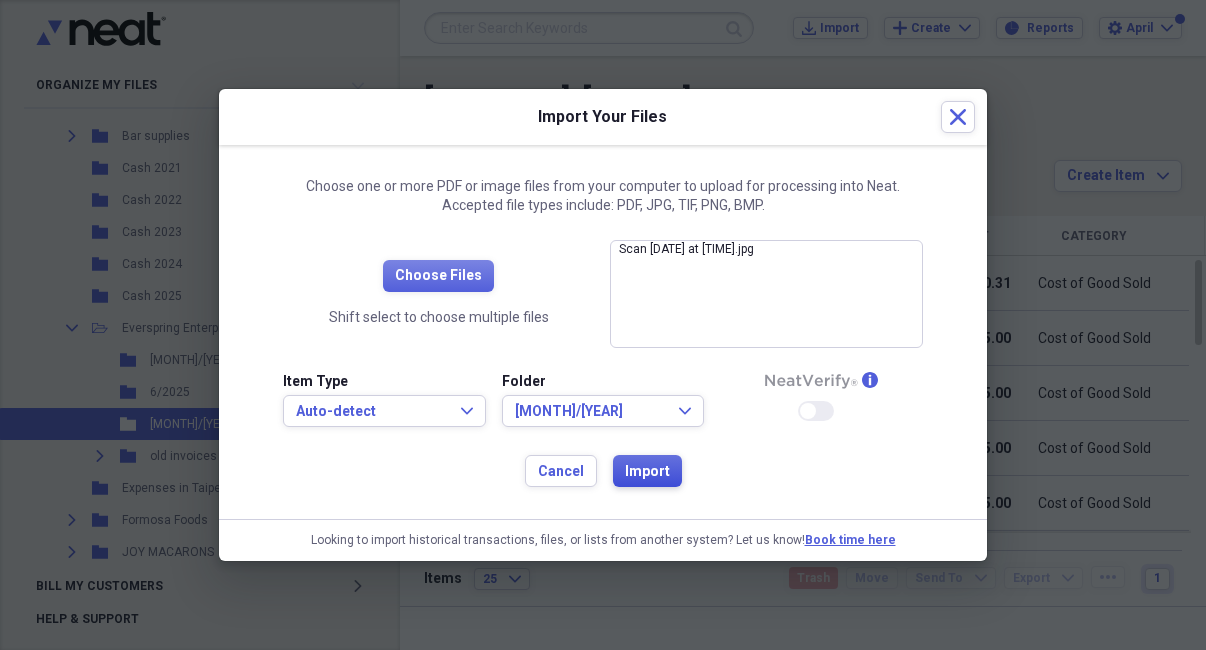 click on "Import" at bounding box center (647, 472) 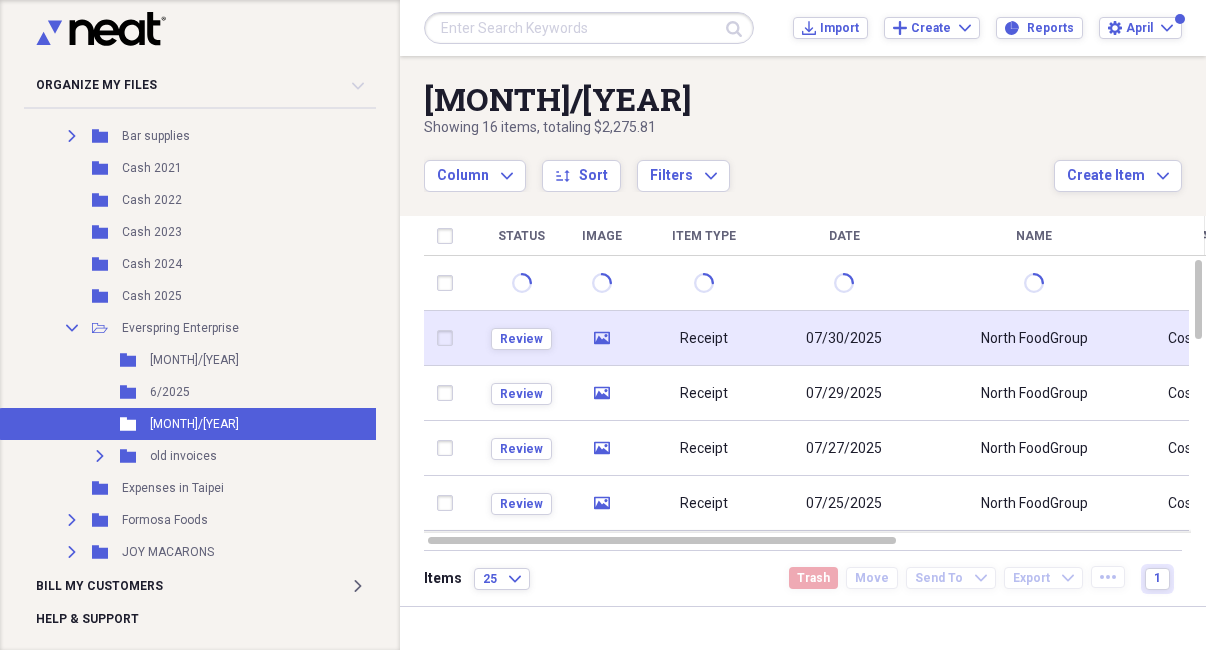 click on "Receipt" at bounding box center (704, 339) 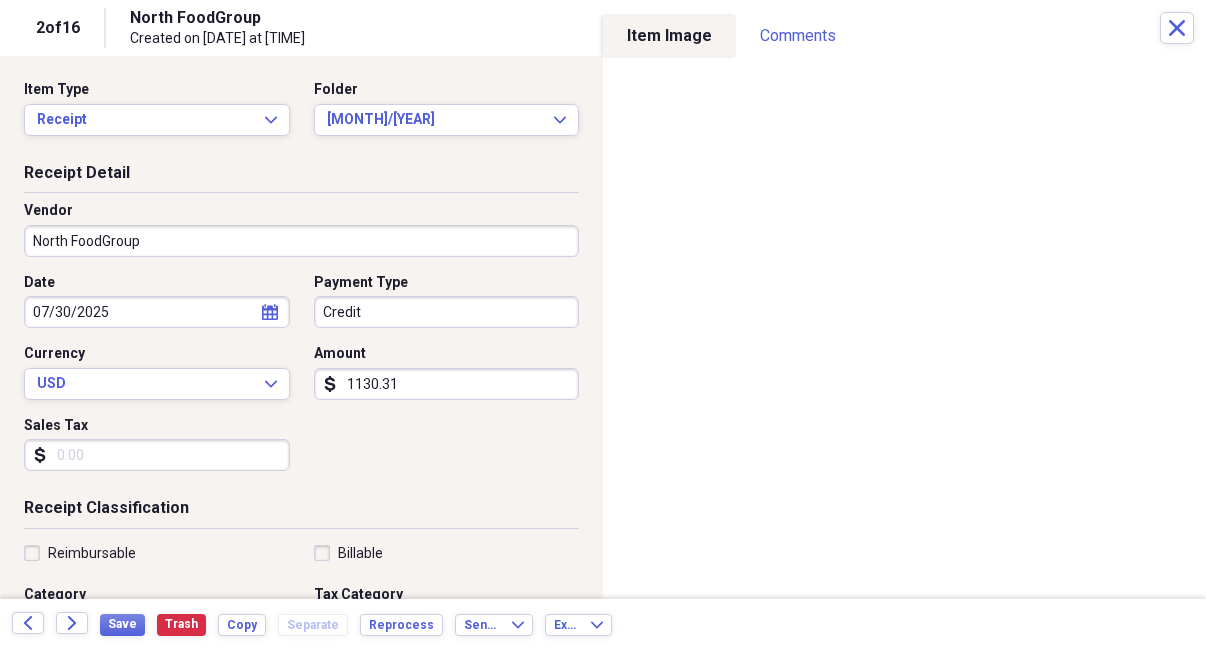 click 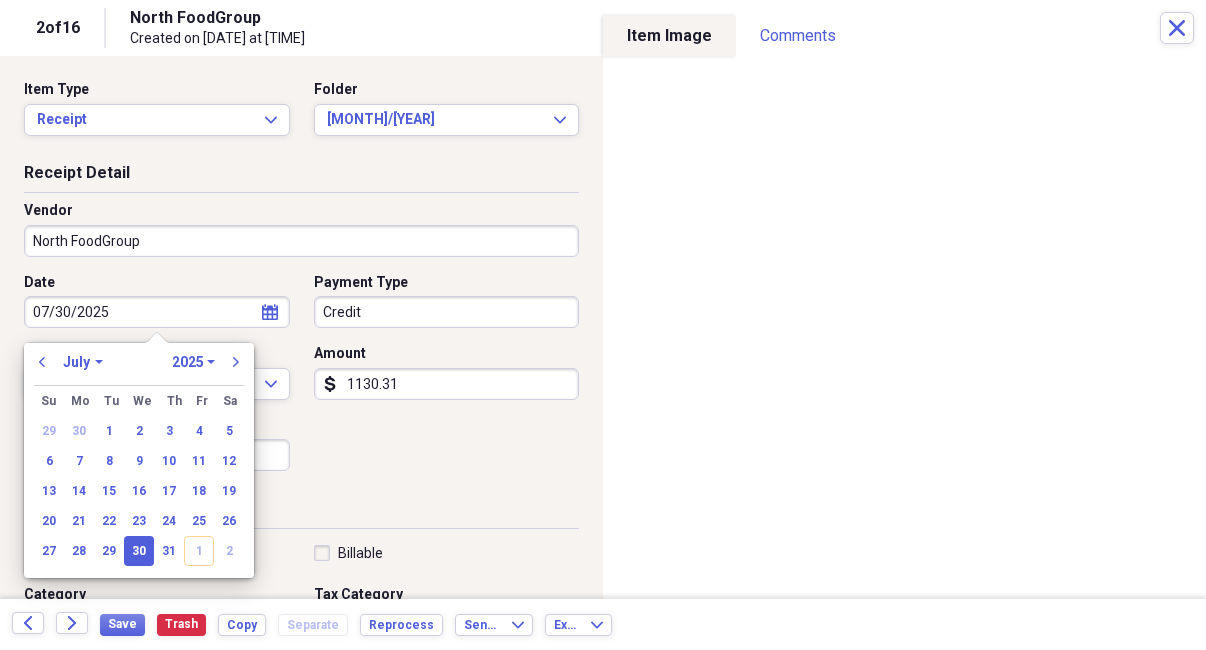 drag, startPoint x: 166, startPoint y: 546, endPoint x: 211, endPoint y: 543, distance: 45.099888 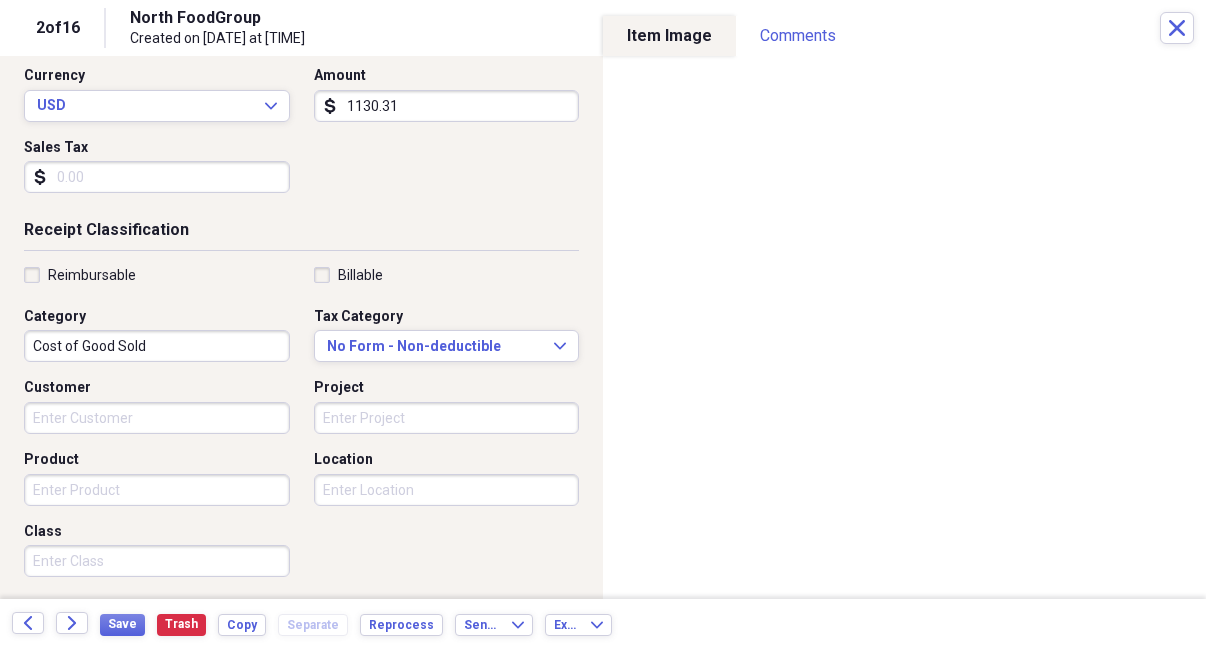 scroll, scrollTop: 279, scrollLeft: 0, axis: vertical 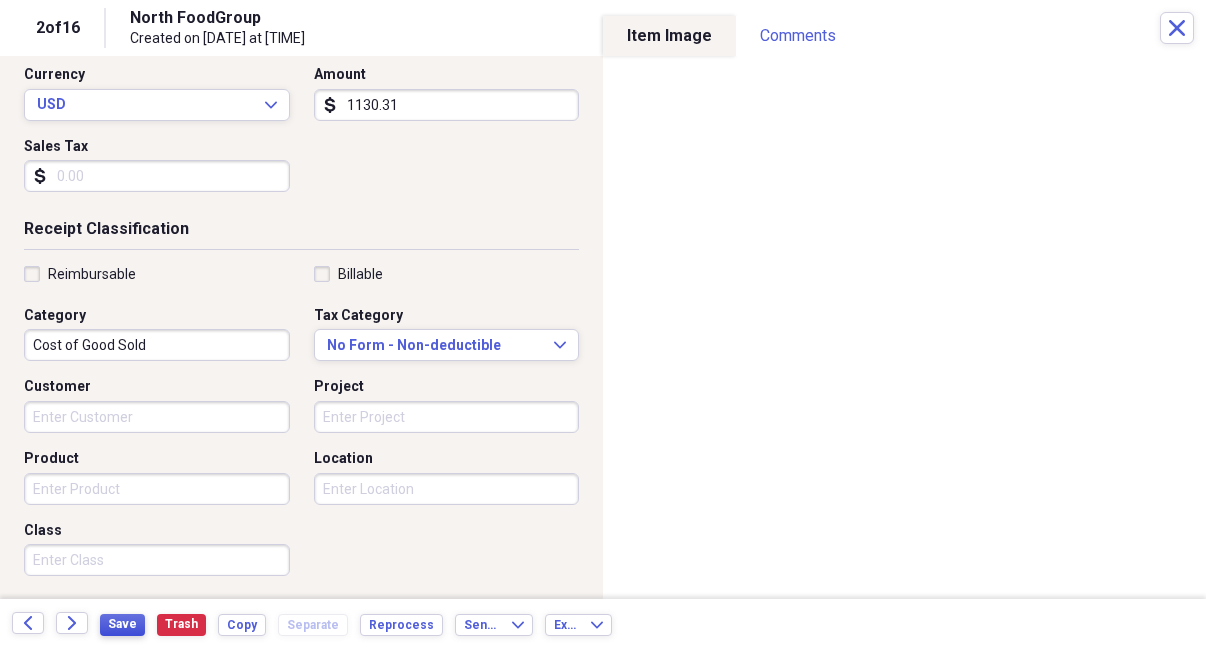click on "Save" at bounding box center (122, 624) 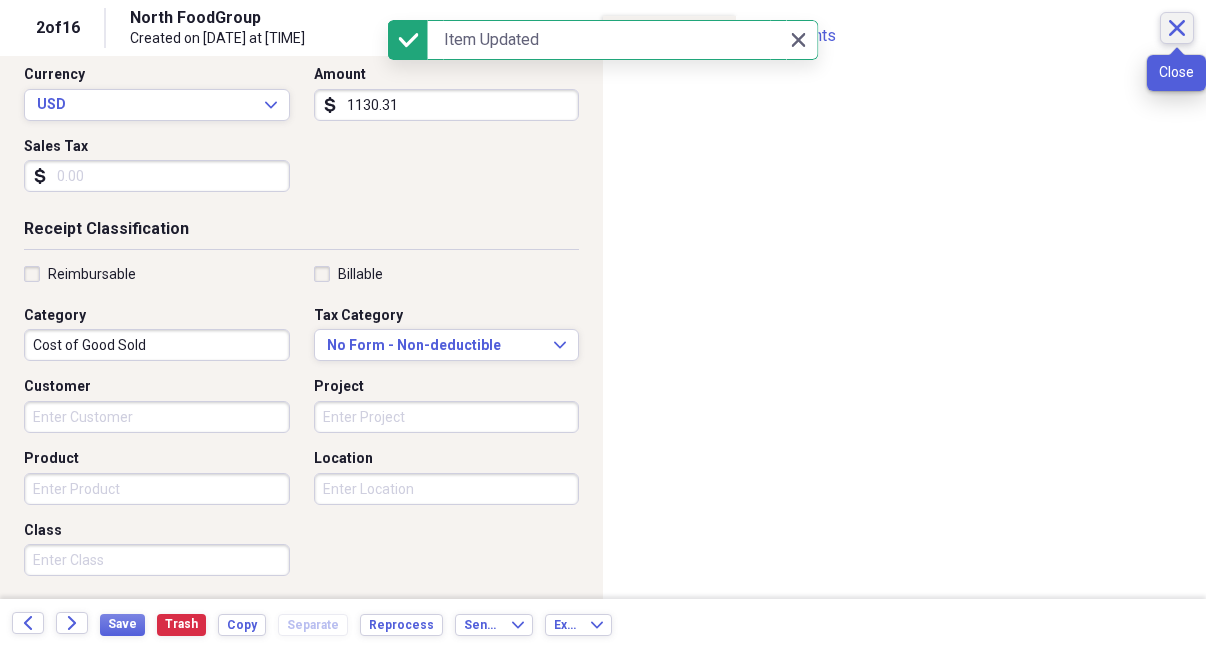click on "Close" 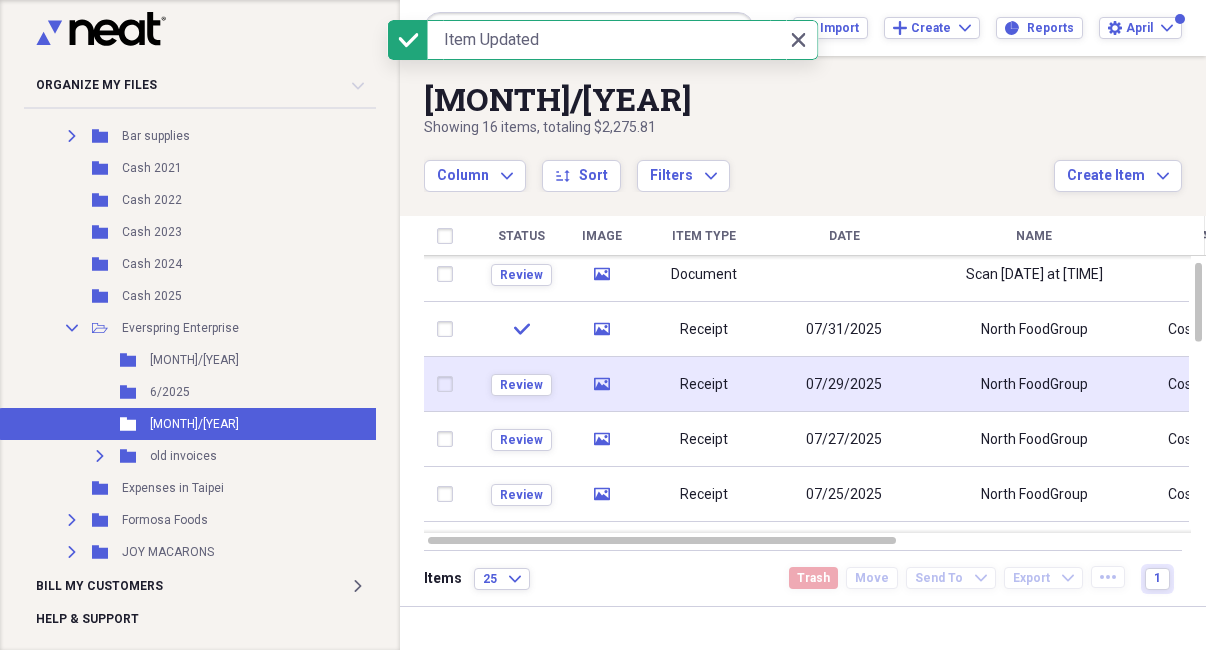 click on "07/29/2025" at bounding box center (844, 384) 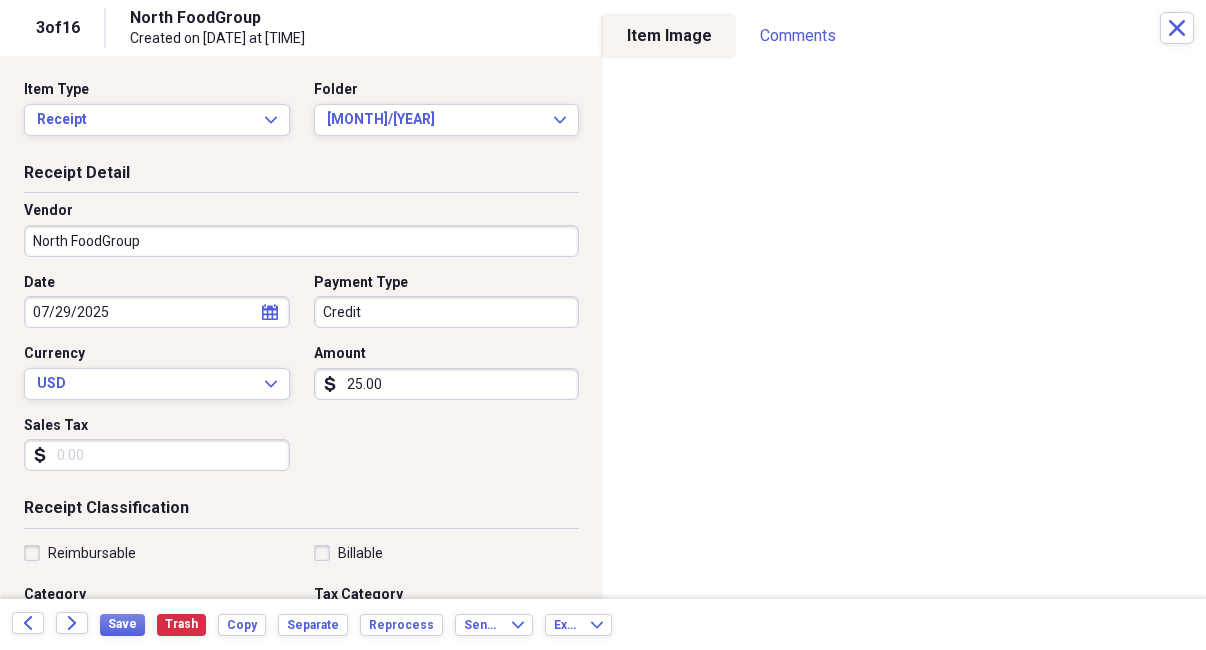 scroll, scrollTop: 4, scrollLeft: 0, axis: vertical 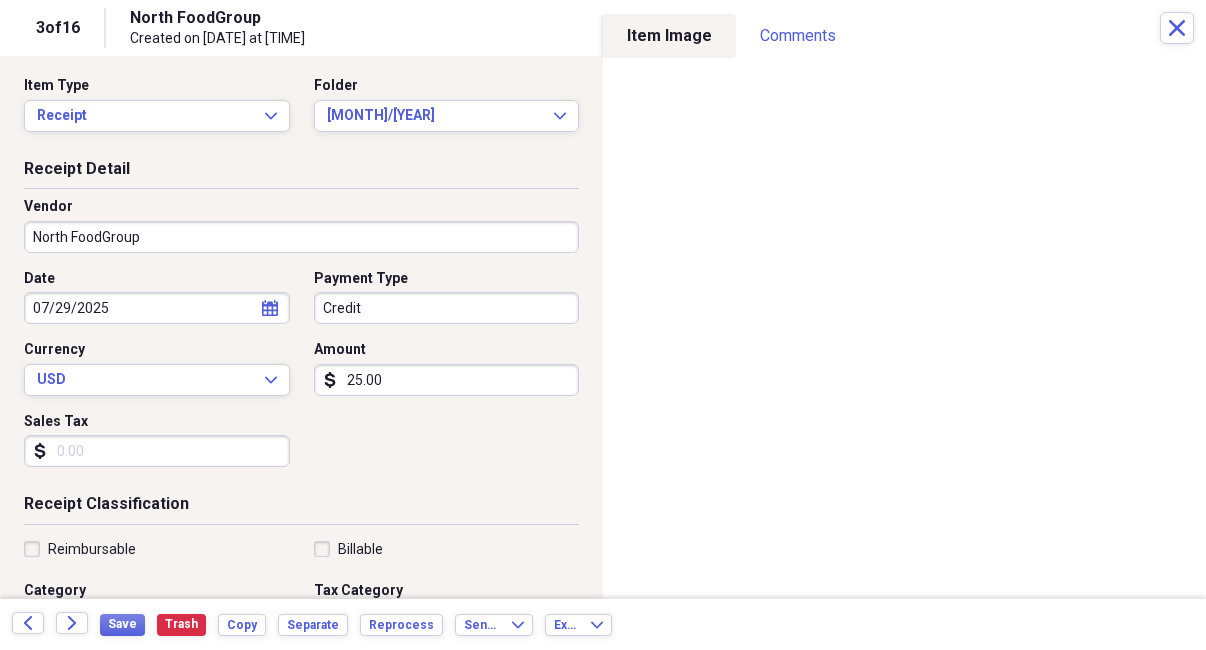 click 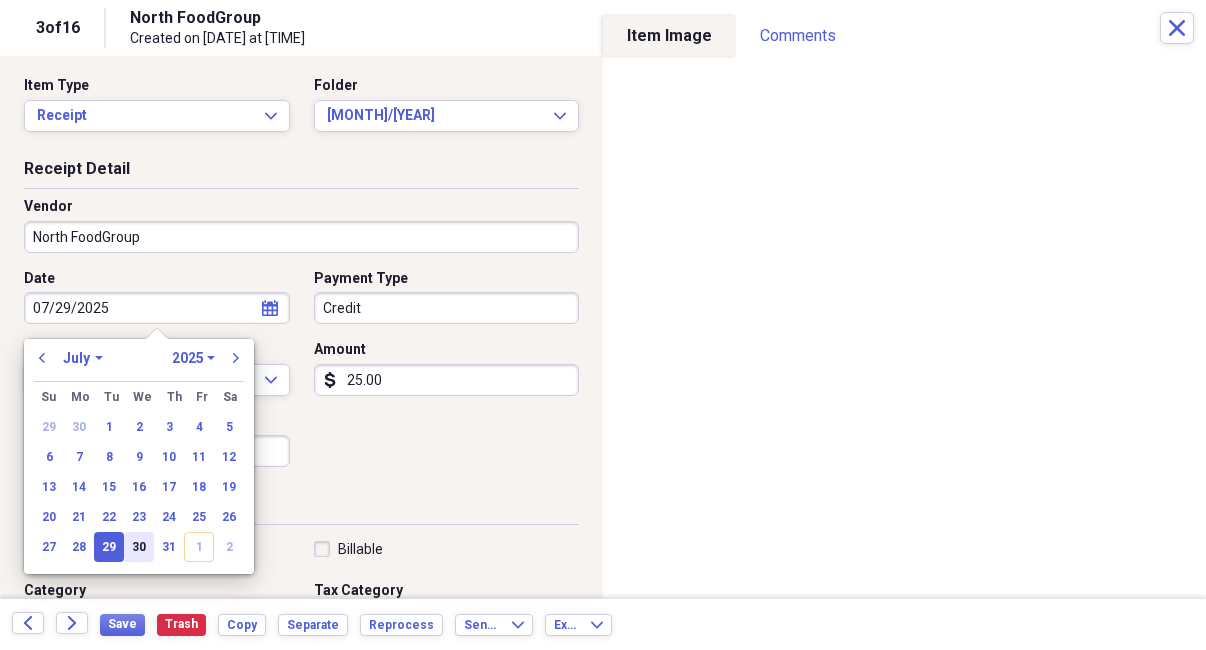 click on "30" at bounding box center [139, 547] 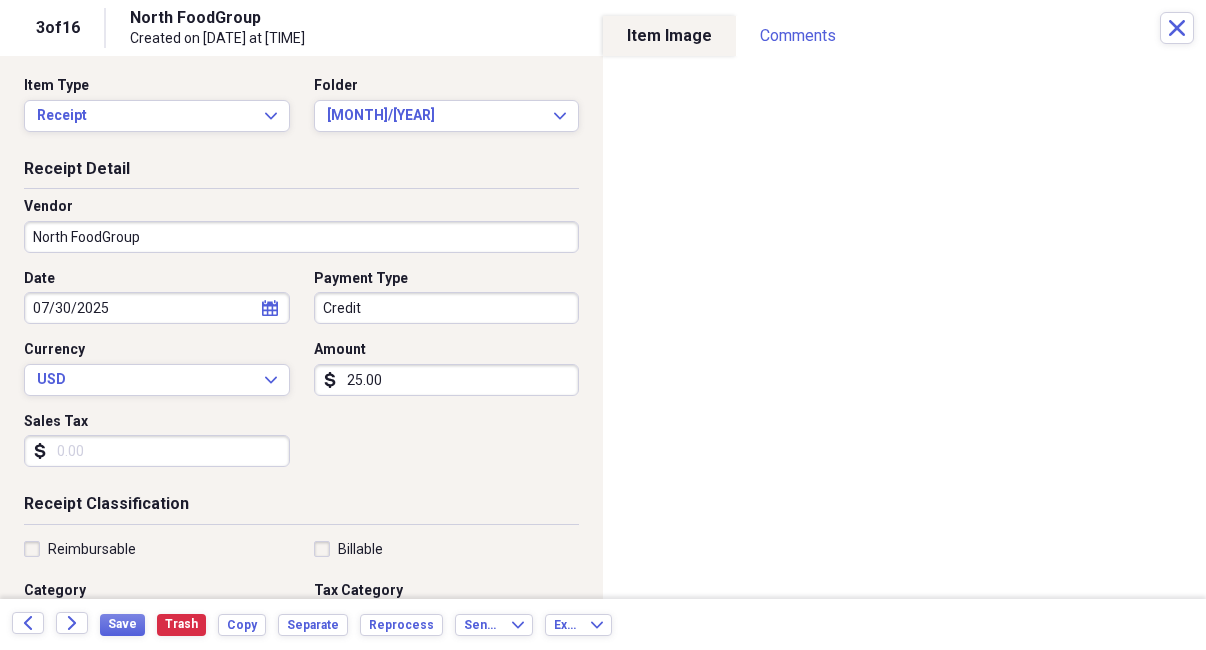 type on "07/30/2025" 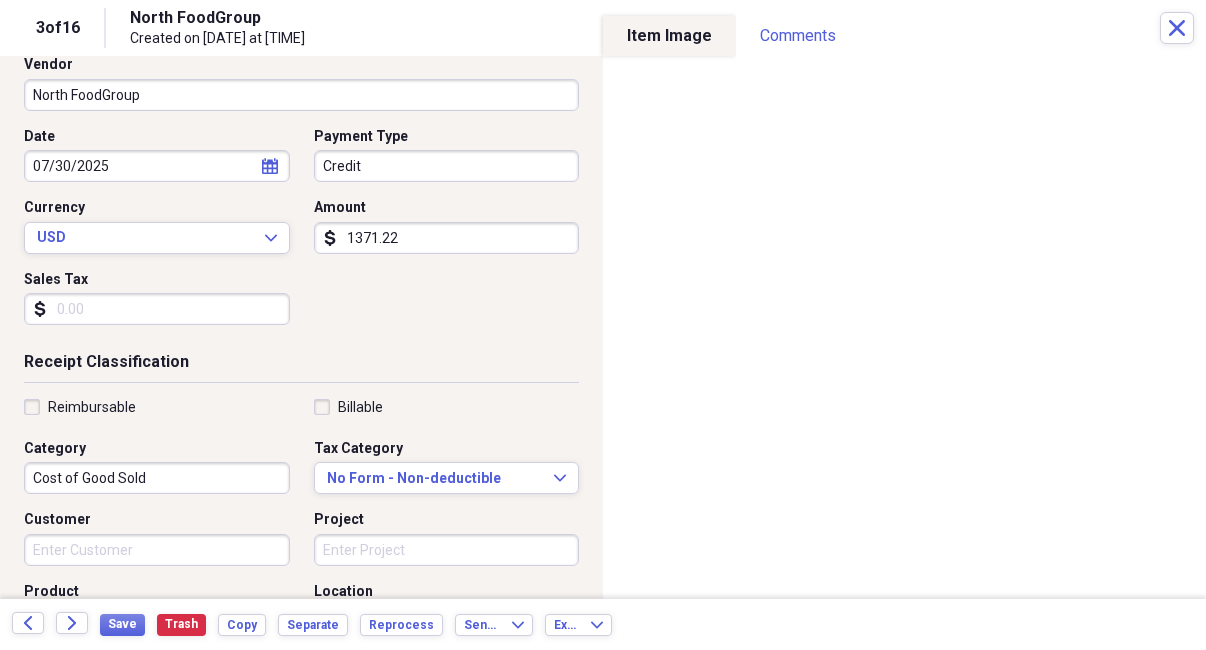 scroll, scrollTop: 151, scrollLeft: 0, axis: vertical 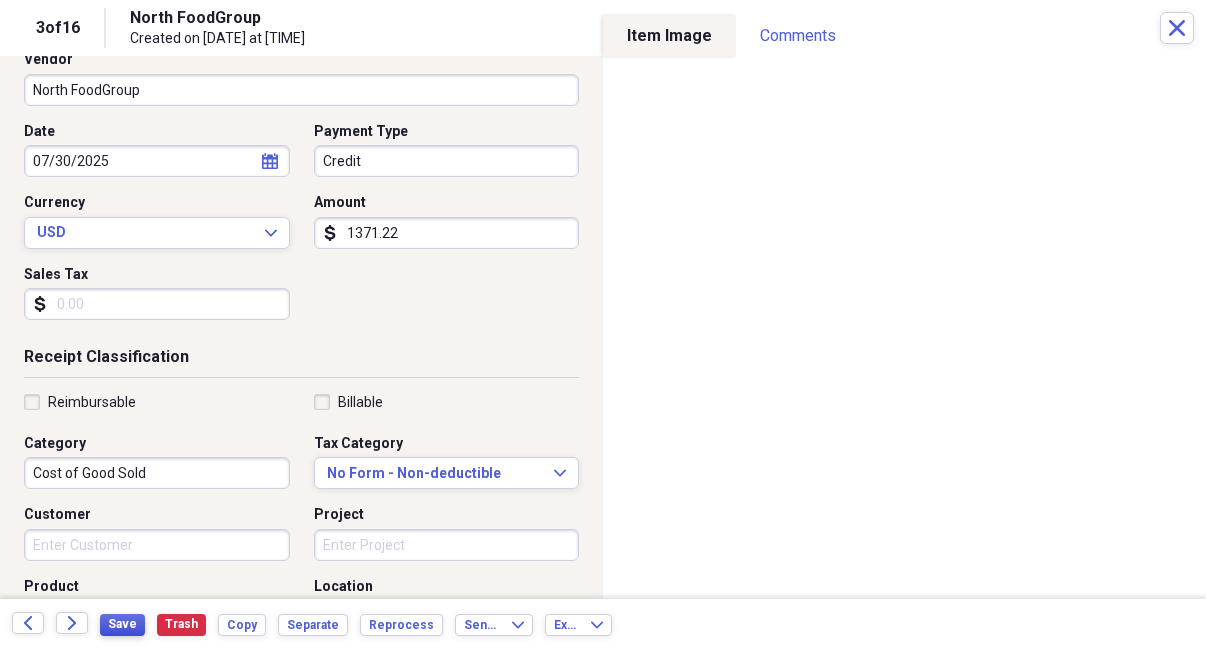 type on "1371.22" 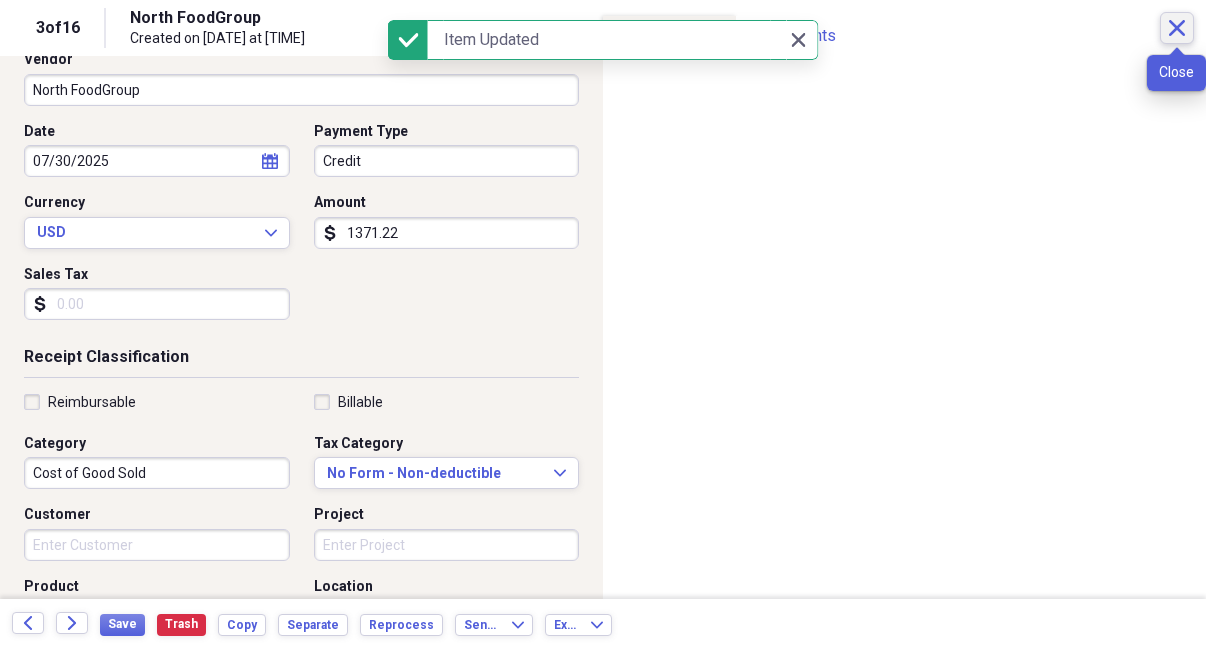 click on "Close" 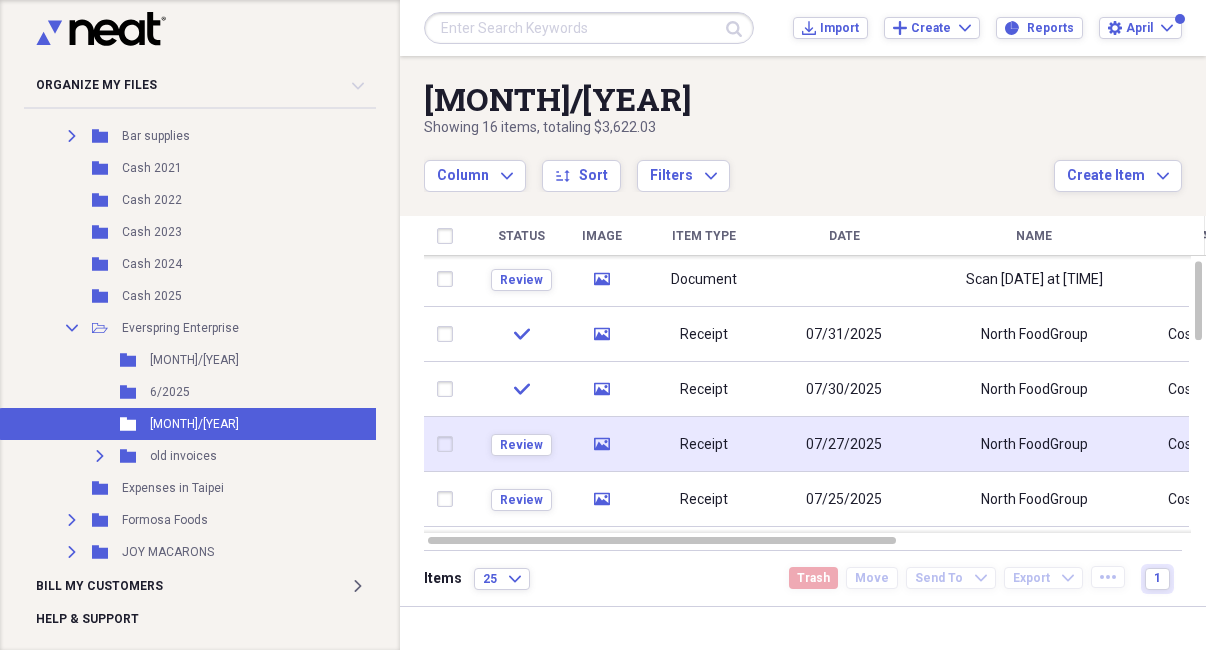click on "Receipt" at bounding box center (704, 445) 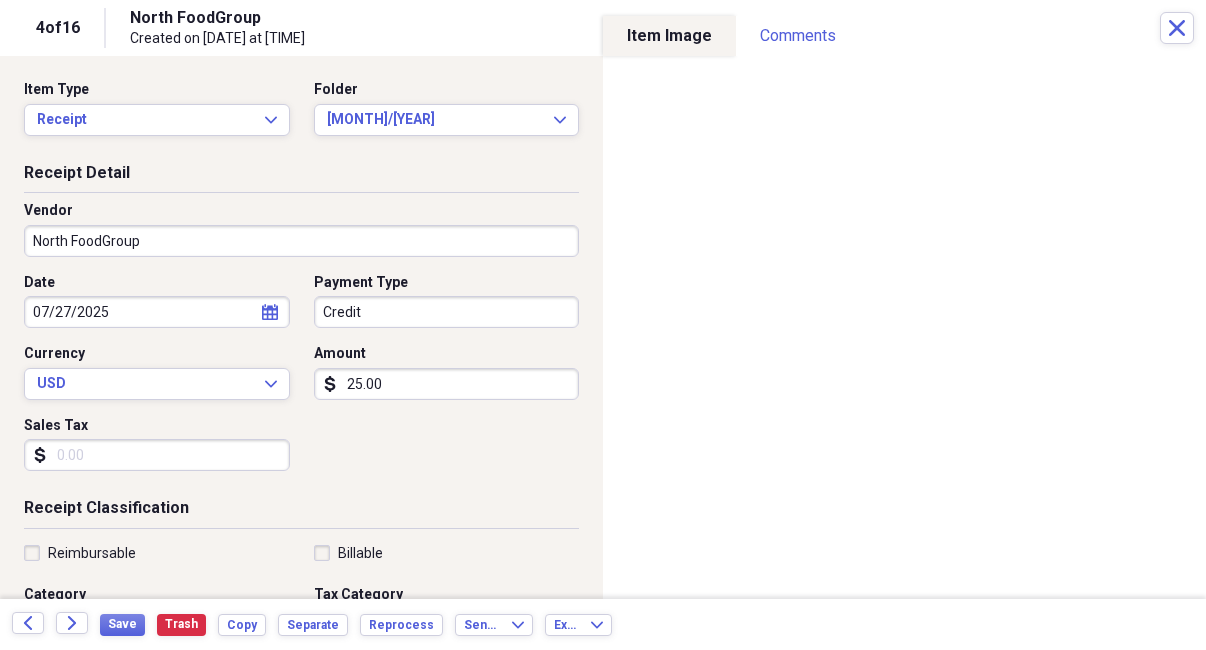 click on "calendar" 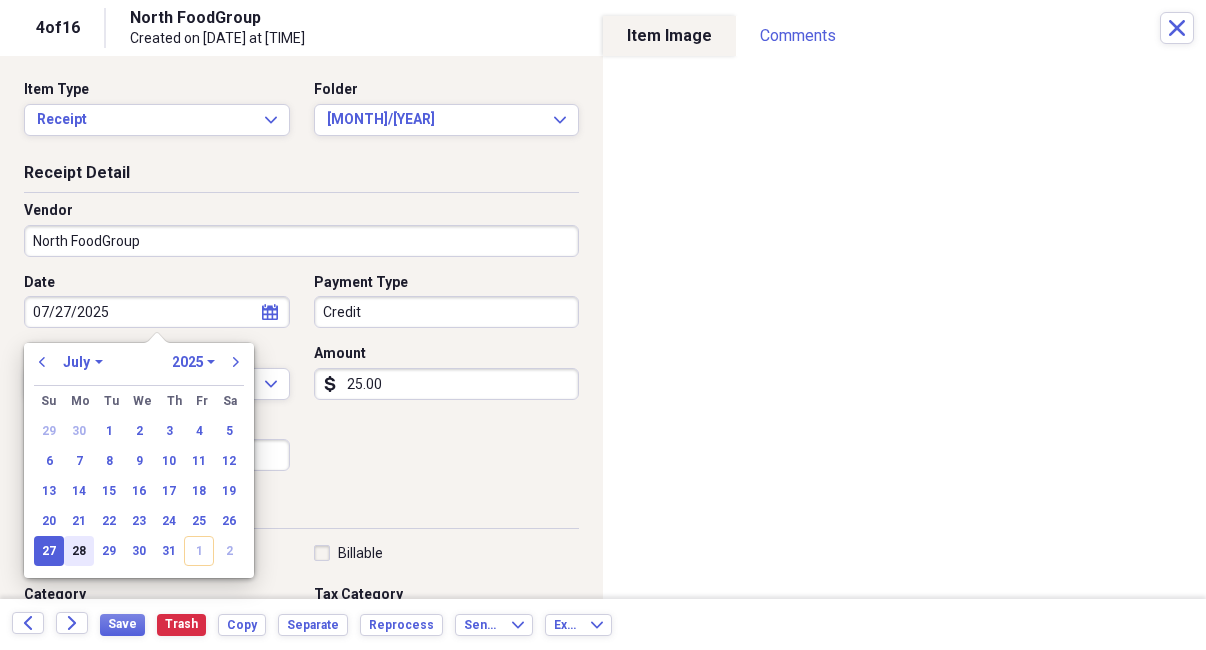 click on "28" at bounding box center [79, 551] 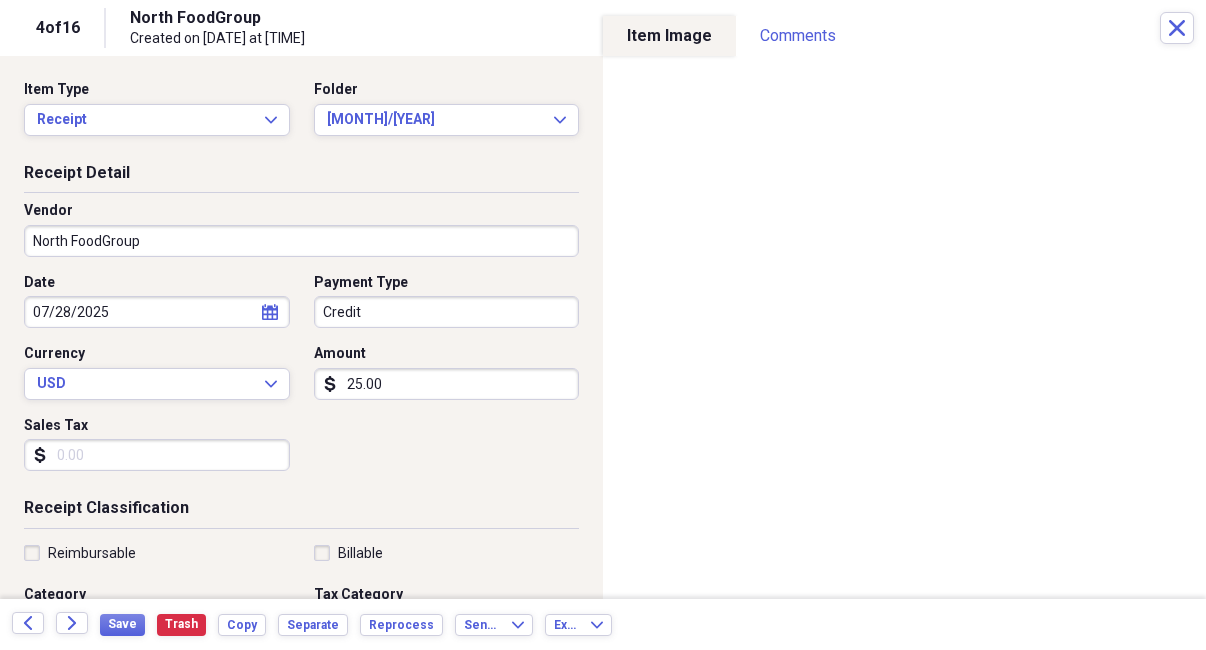 type on "07/28/2025" 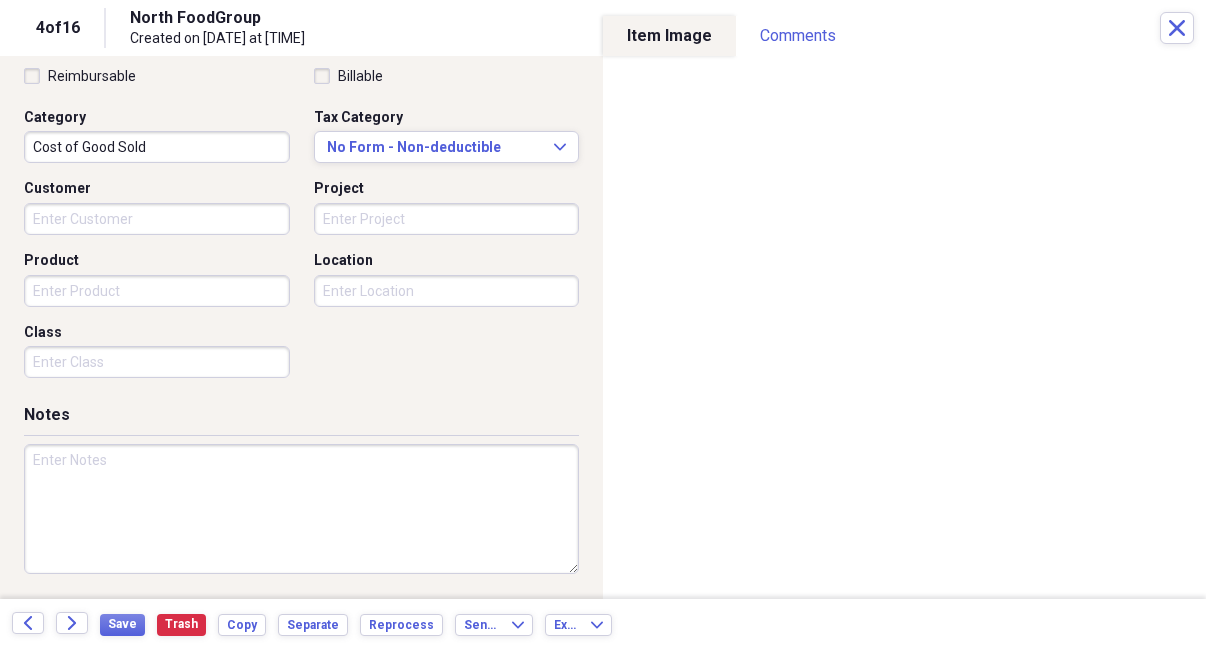 scroll, scrollTop: 473, scrollLeft: 0, axis: vertical 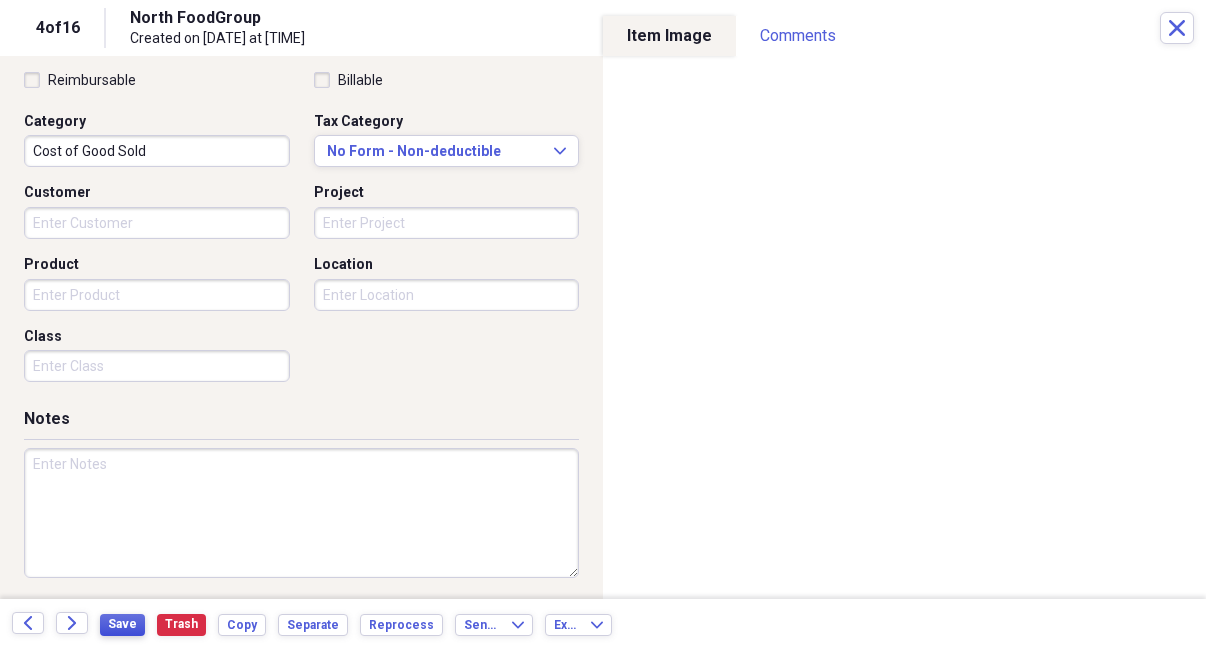 type on "1707.30" 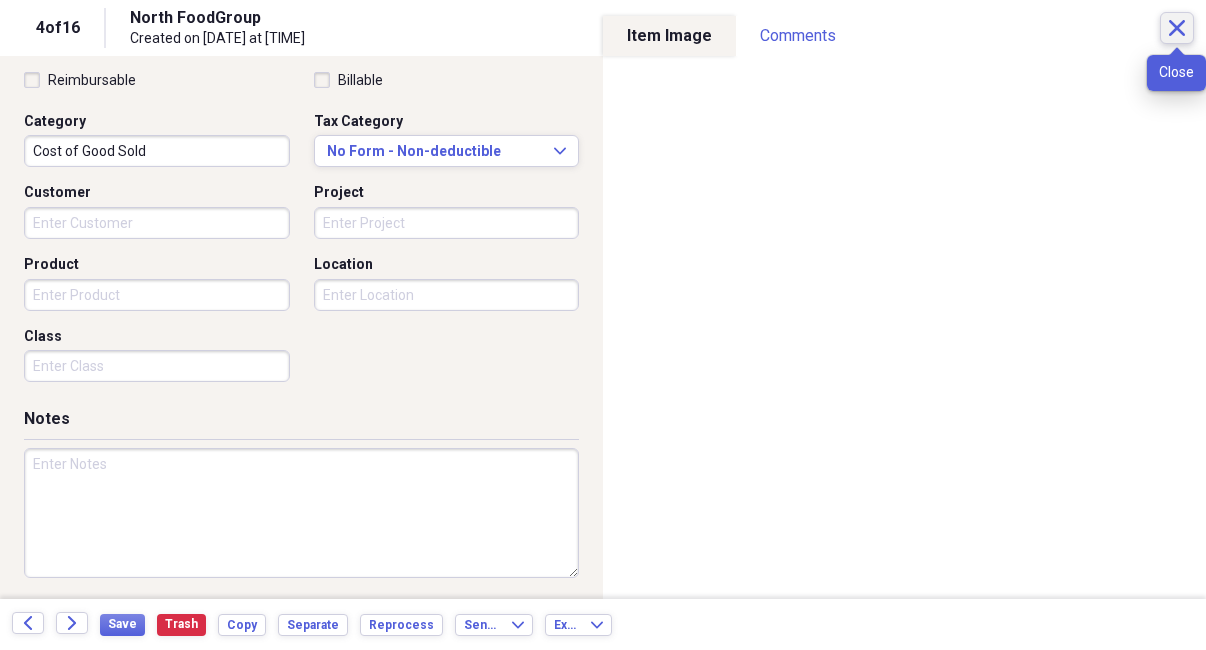 click on "Close" 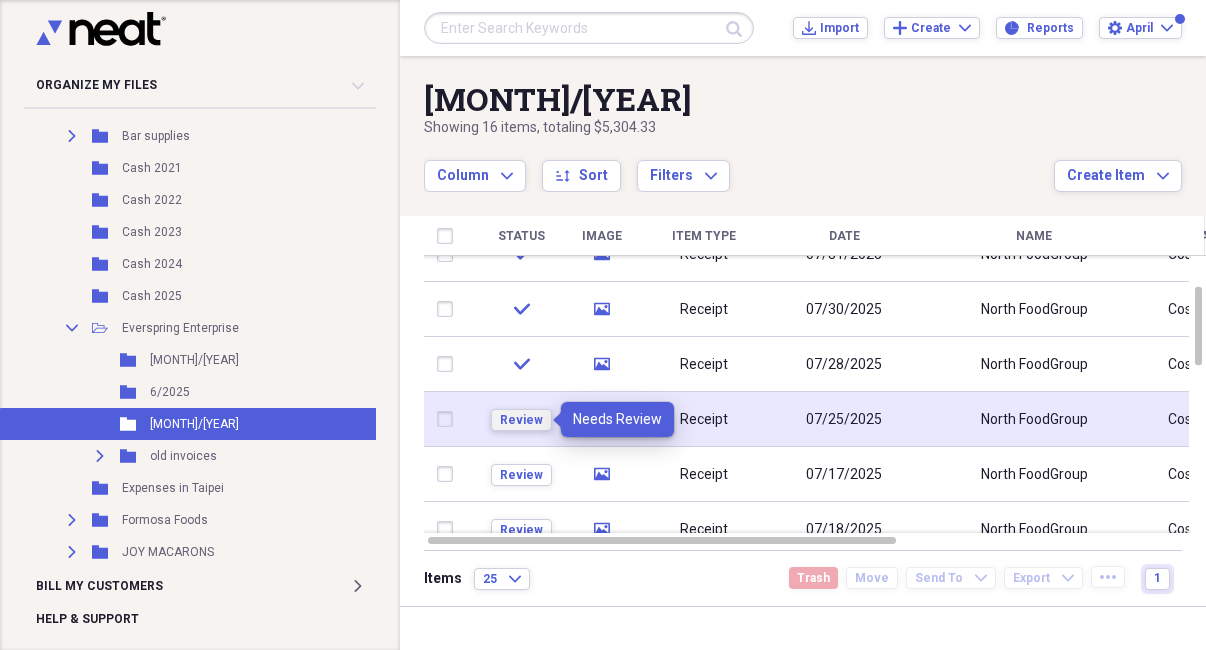 click on "Review" at bounding box center [521, 420] 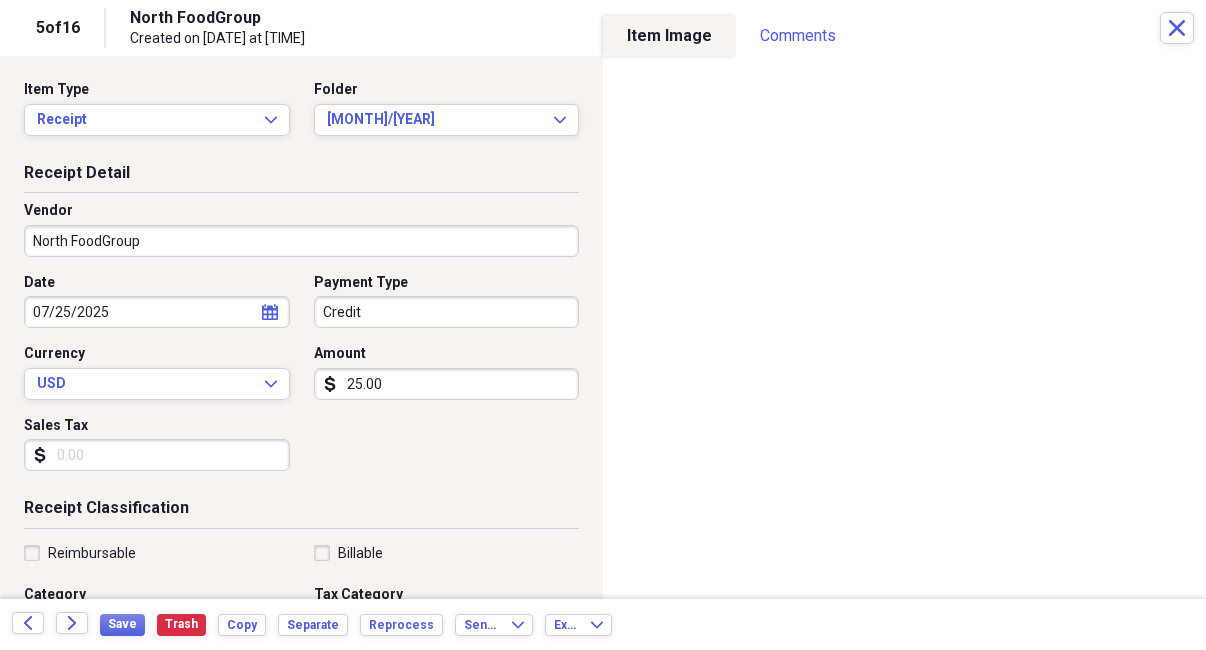 click on "25.00" at bounding box center (447, 384) 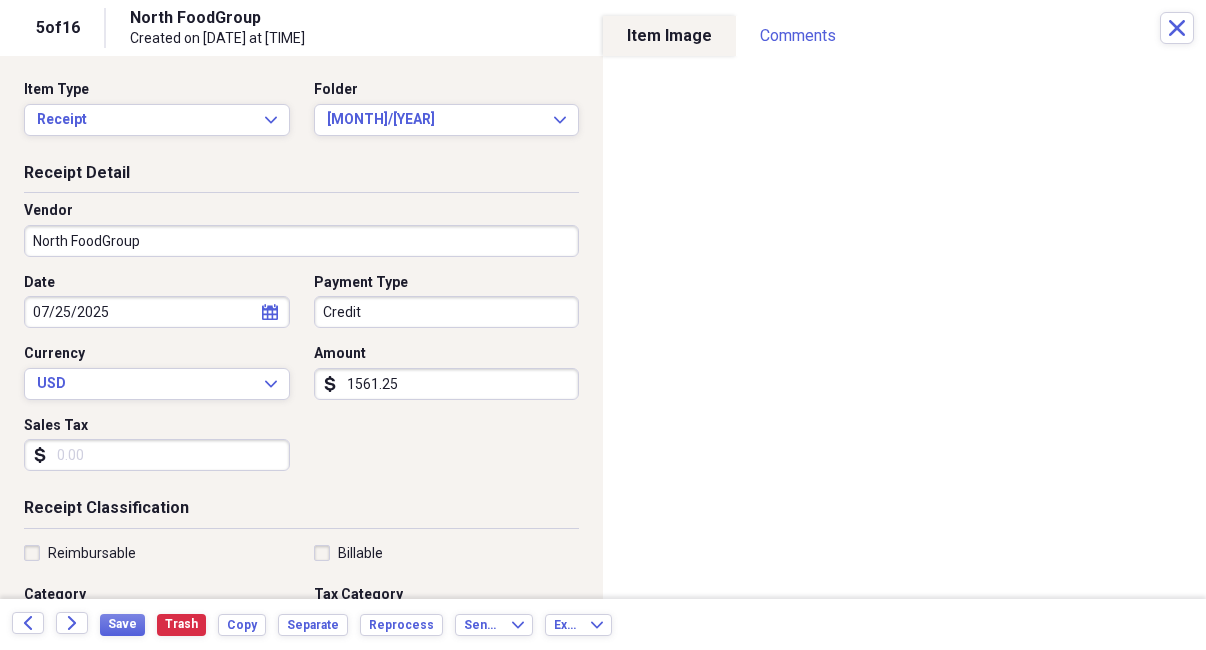 type on "1561.25" 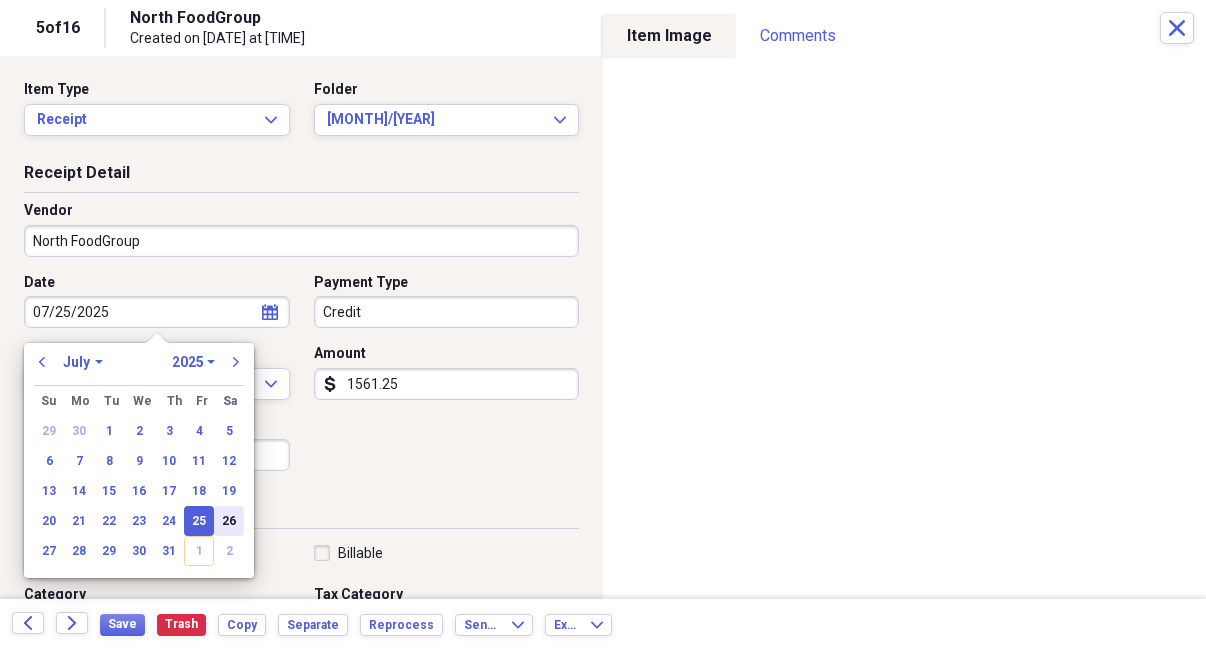 click on "26" at bounding box center (229, 521) 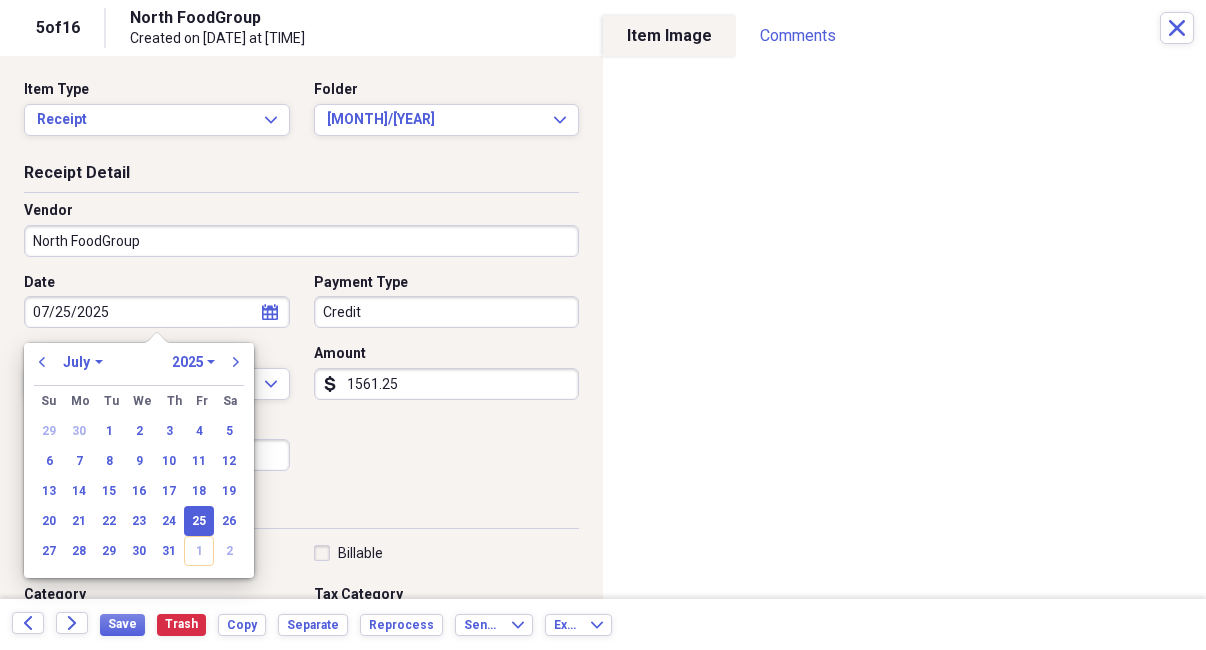 type on "07/26/2025" 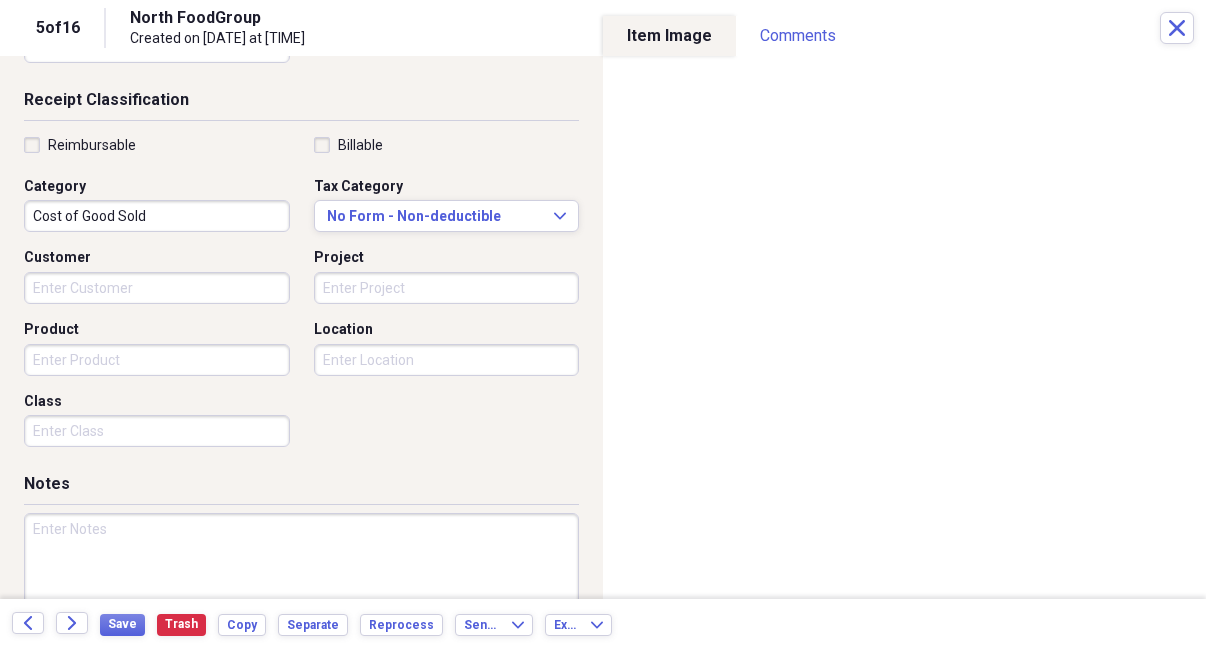 scroll, scrollTop: 411, scrollLeft: 0, axis: vertical 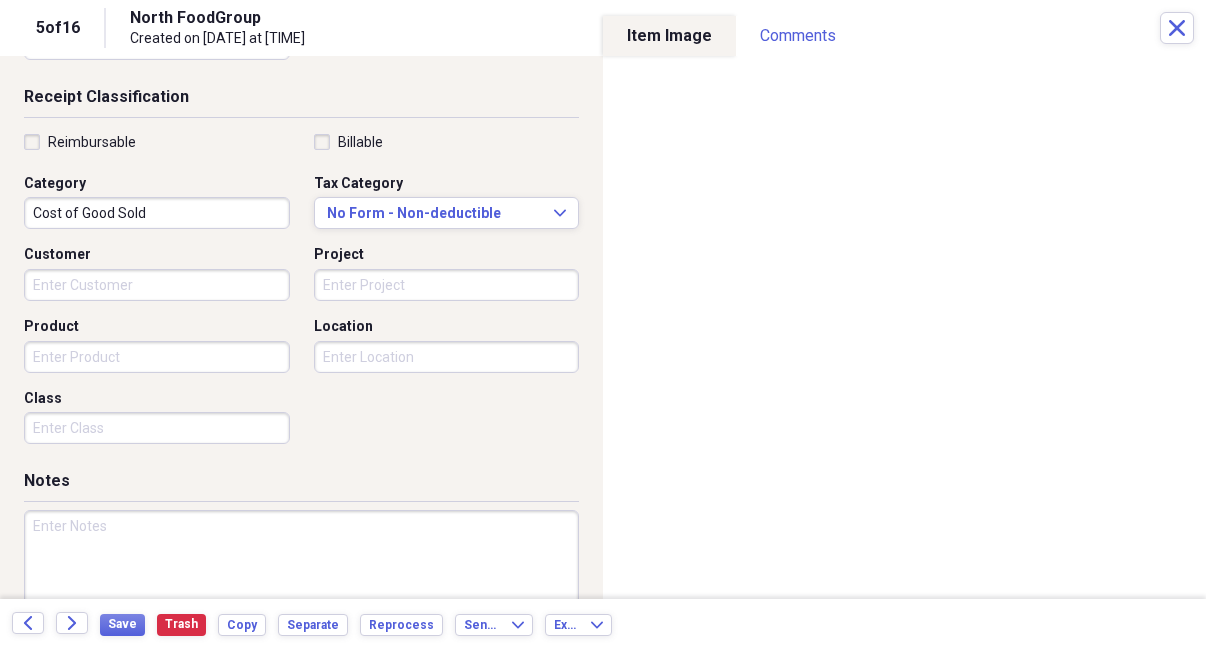 click on "Cost of Good Sold" at bounding box center (157, 213) 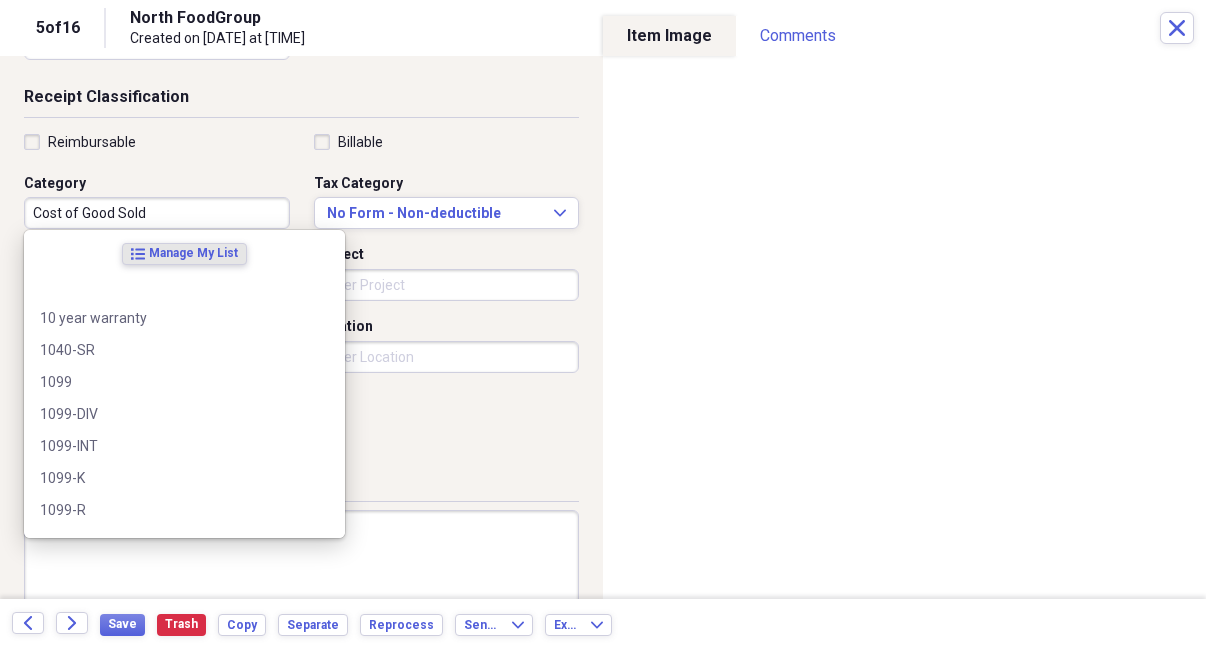 click on "Cost of Good Sold" at bounding box center [157, 213] 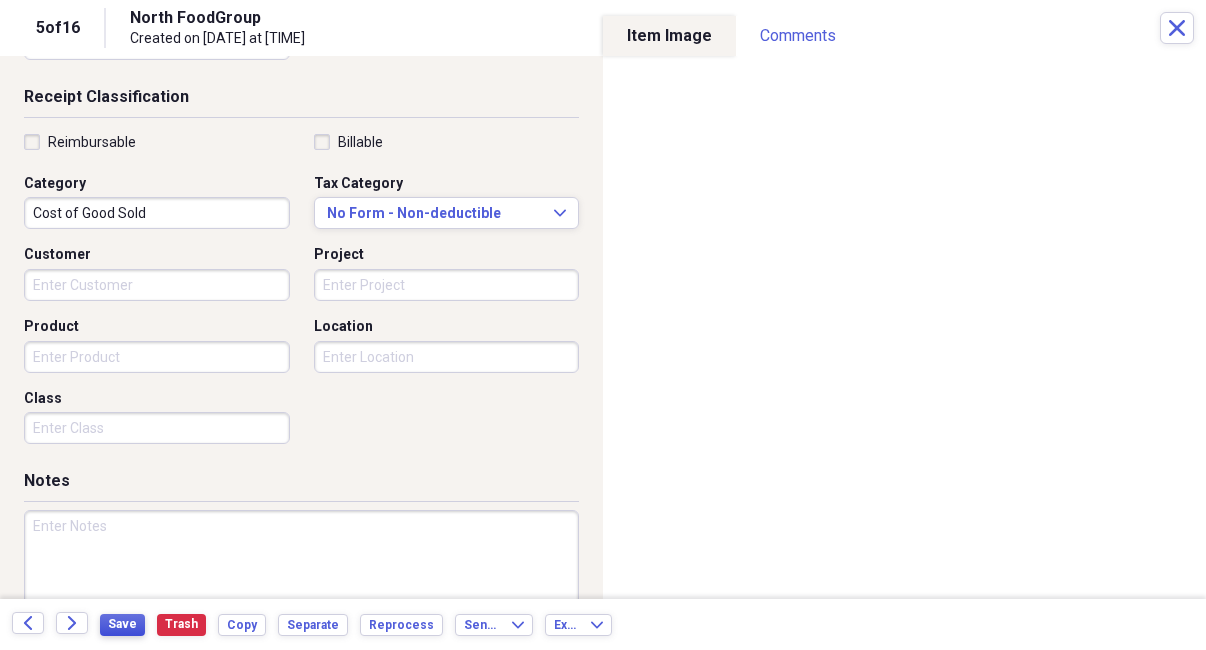 click on "Save" at bounding box center (122, 624) 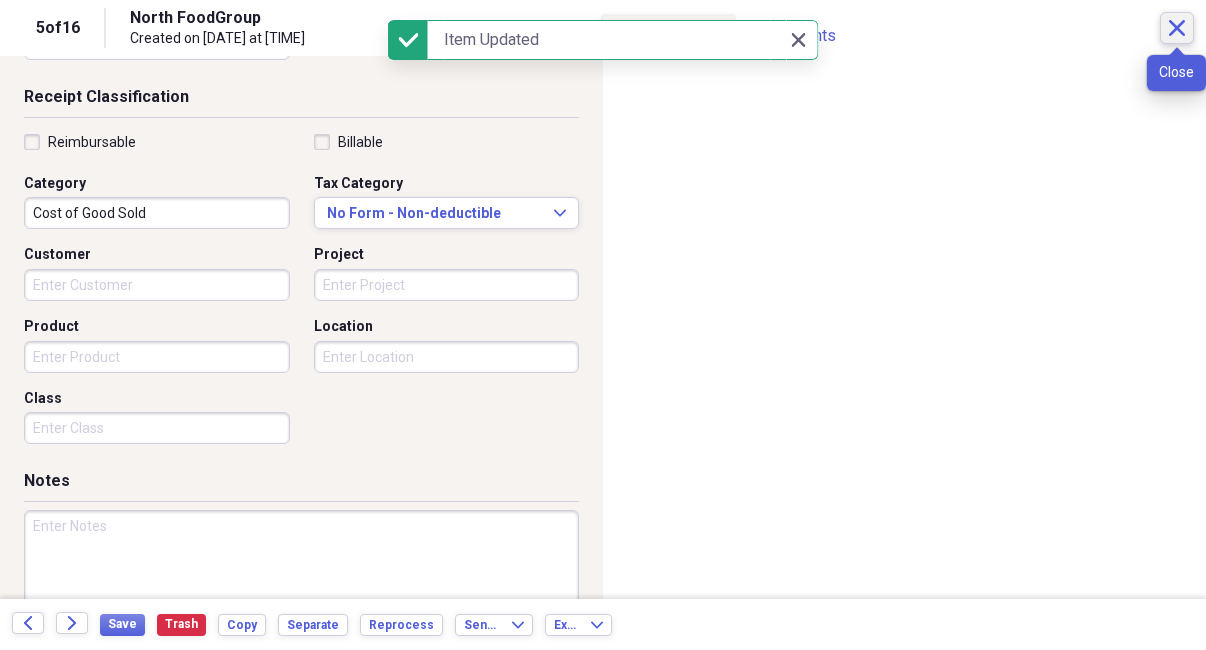 click 